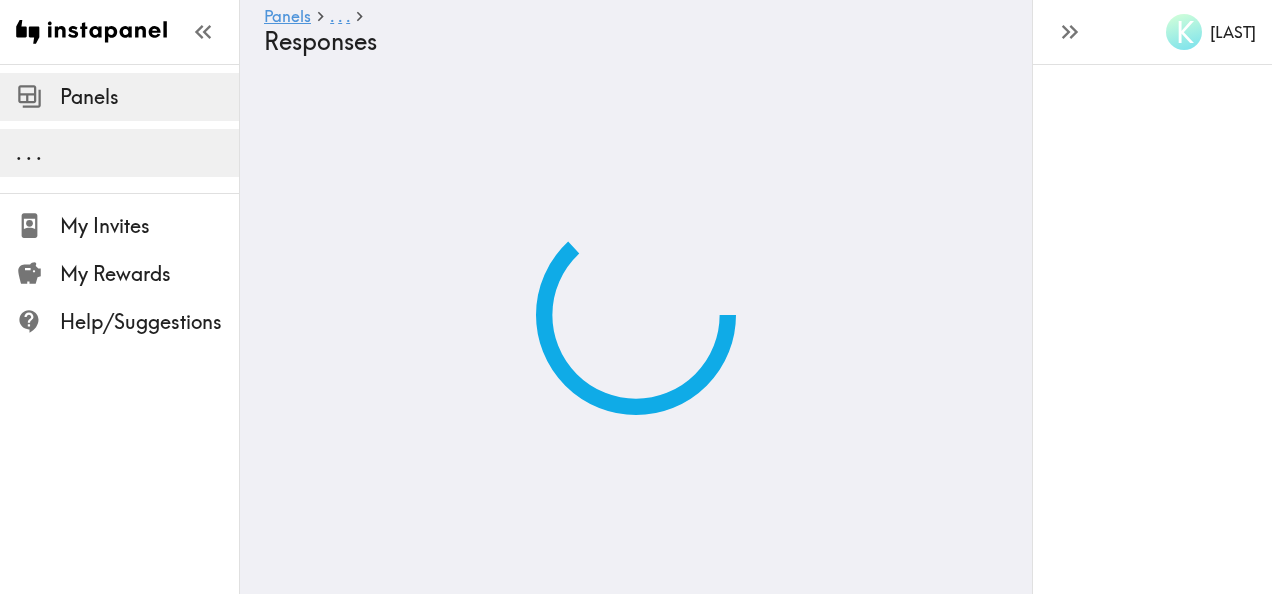 scroll, scrollTop: 0, scrollLeft: 0, axis: both 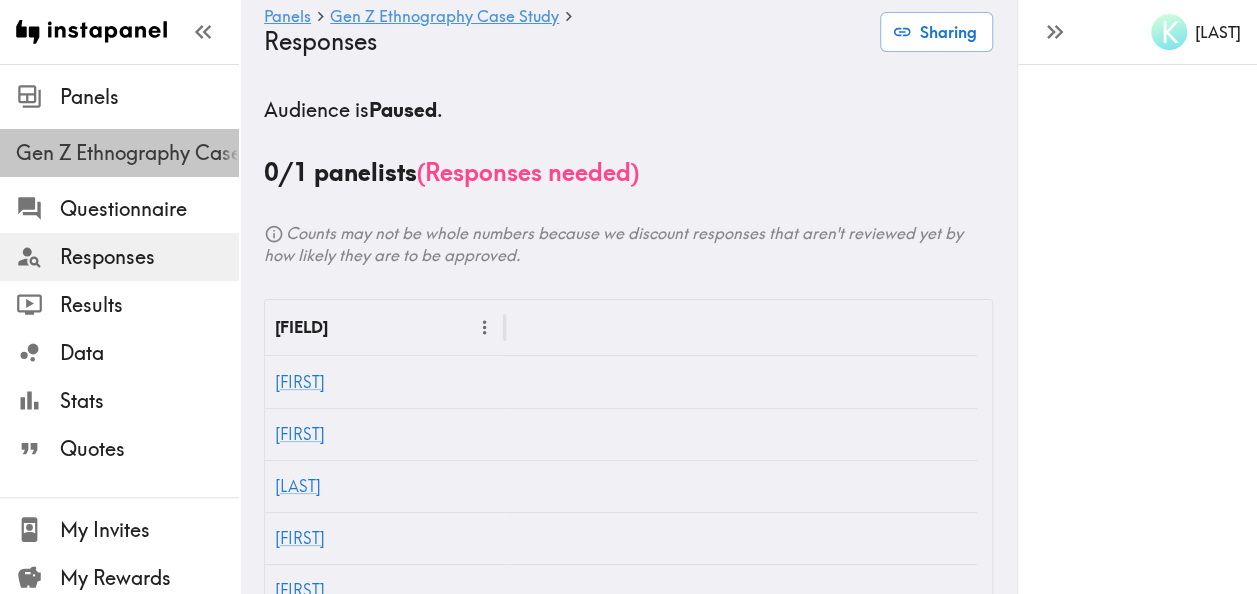 click on "Gen Z Ethnography Case Study" at bounding box center [127, 153] 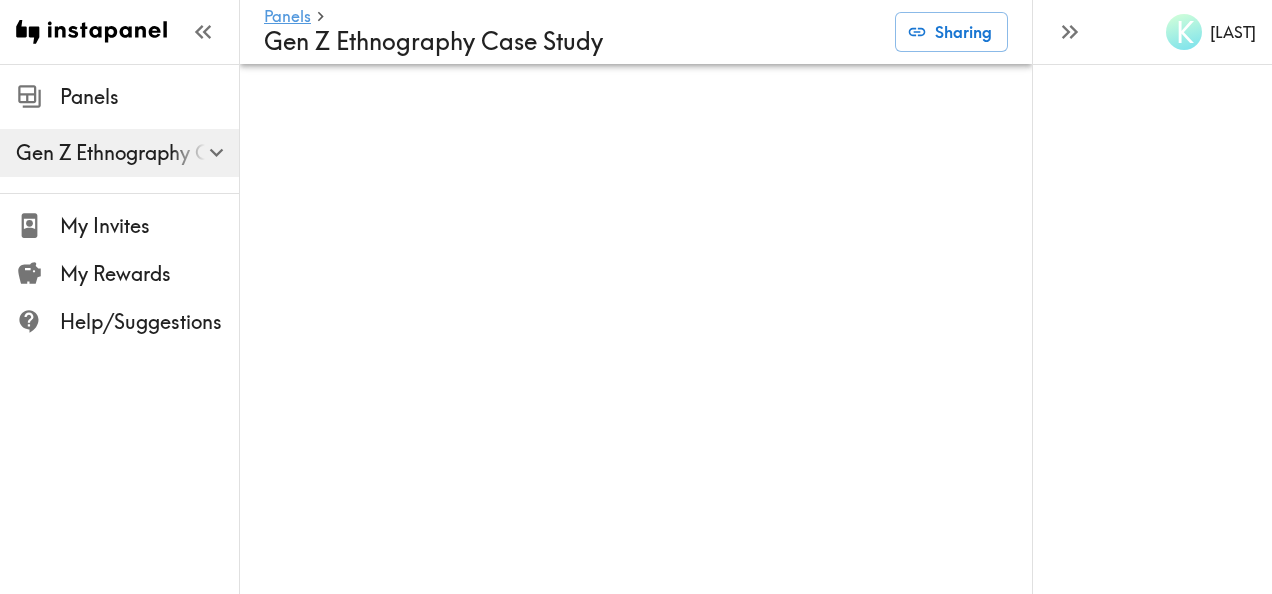 click on "Gen Z Ethnography Case Study" at bounding box center [571, 41] 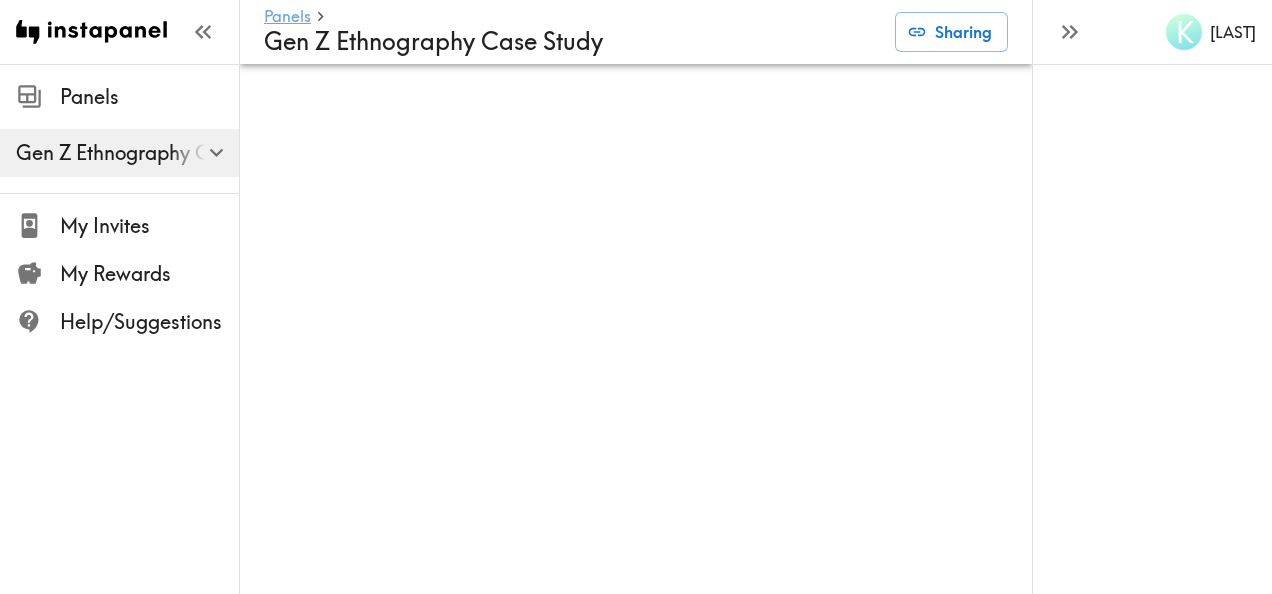 click on "Panels" at bounding box center [287, 17] 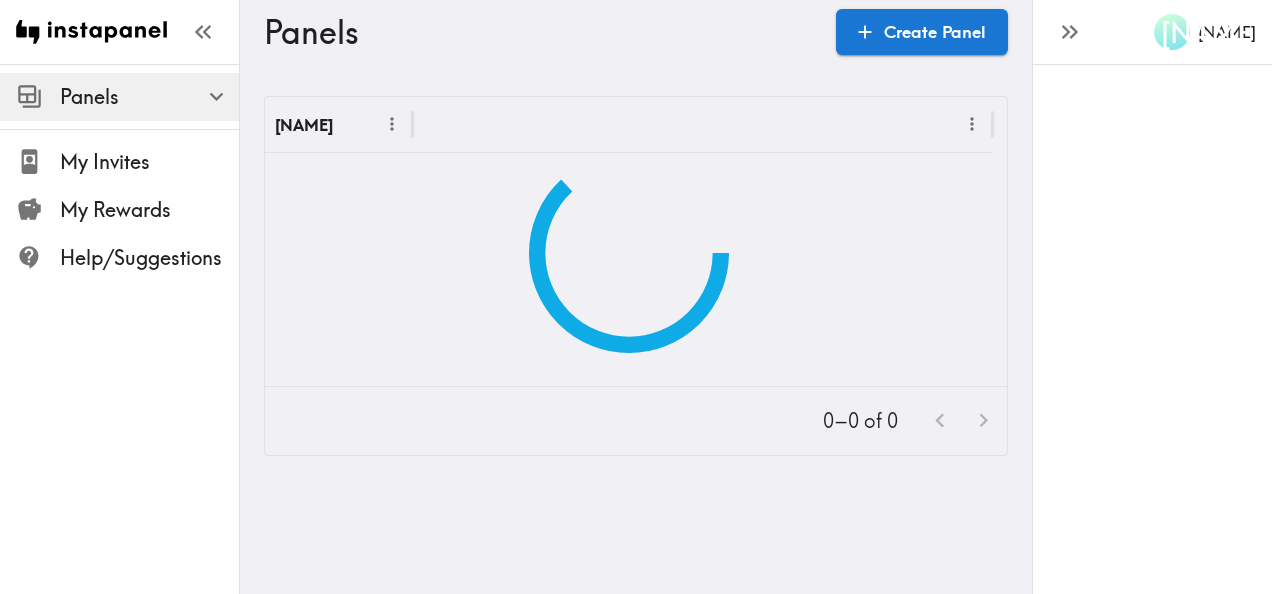 scroll, scrollTop: 0, scrollLeft: 0, axis: both 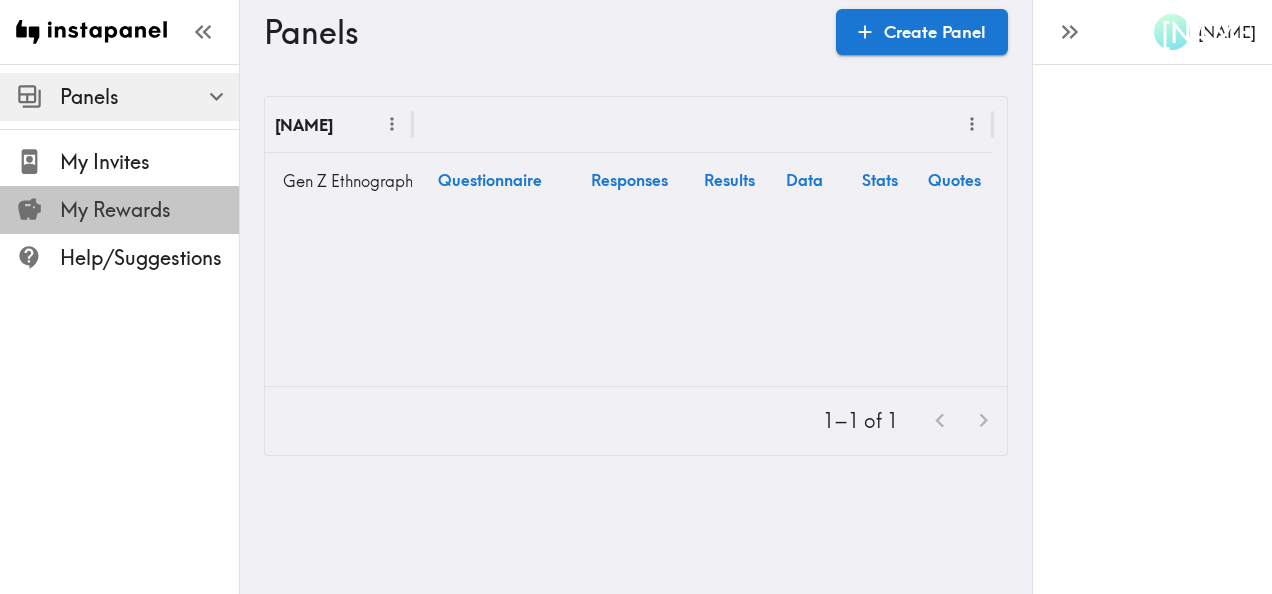 click at bounding box center (38, 209) 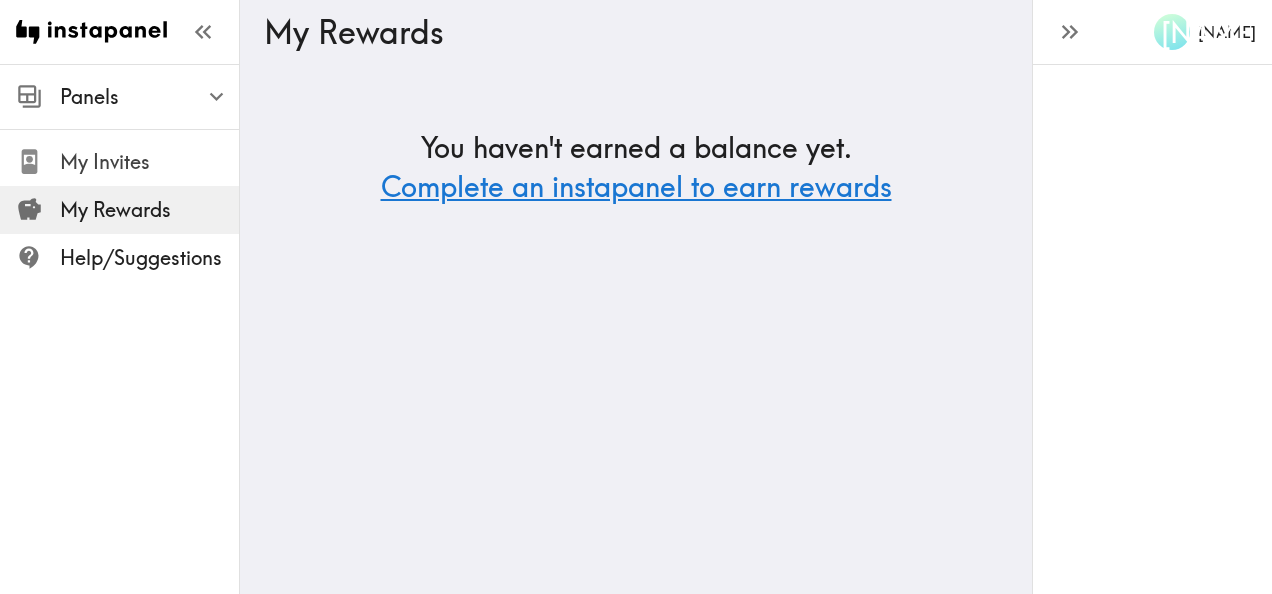 click on "My Invites" at bounding box center (149, 162) 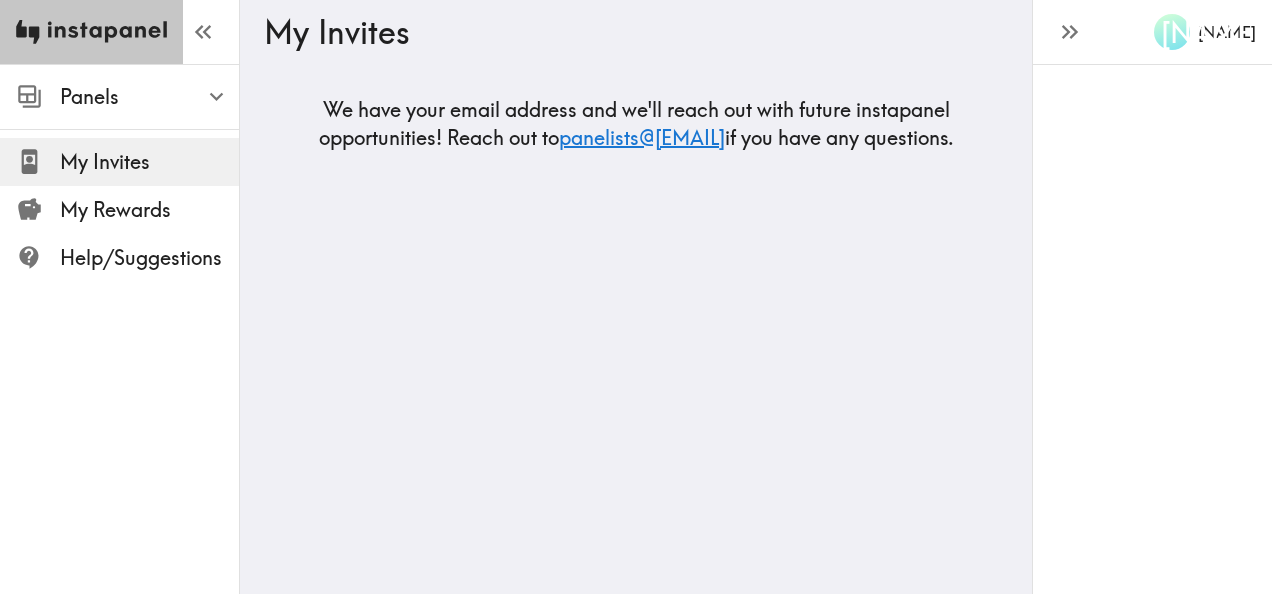 click at bounding box center [91, 32] 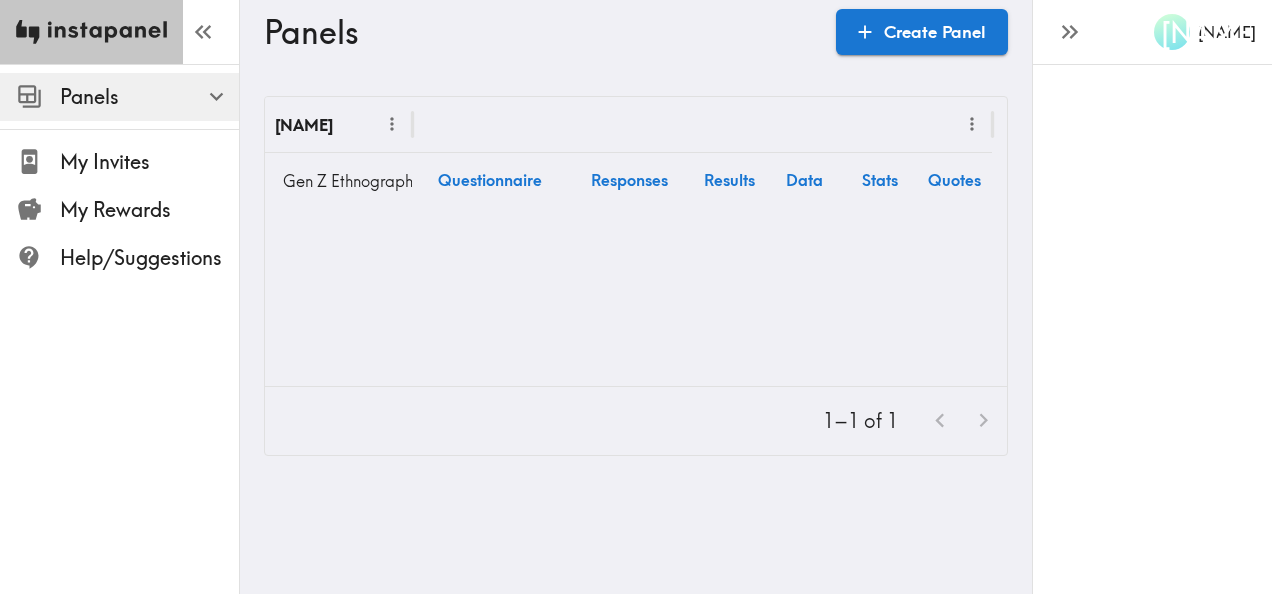 click at bounding box center (91, 32) 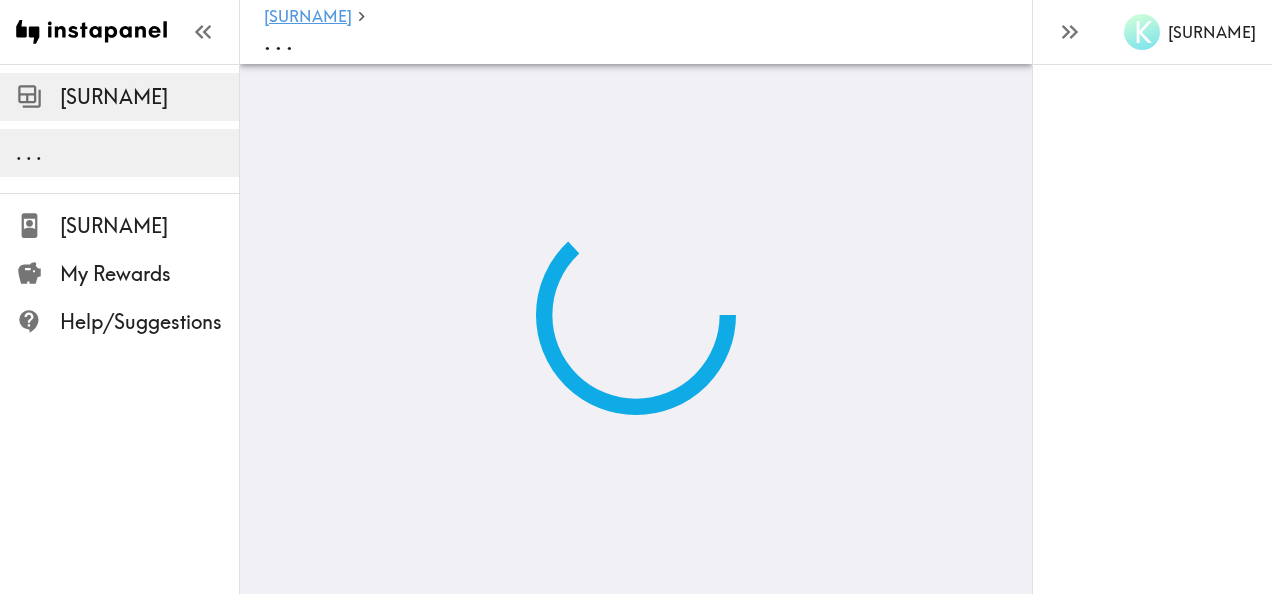 scroll, scrollTop: 0, scrollLeft: 0, axis: both 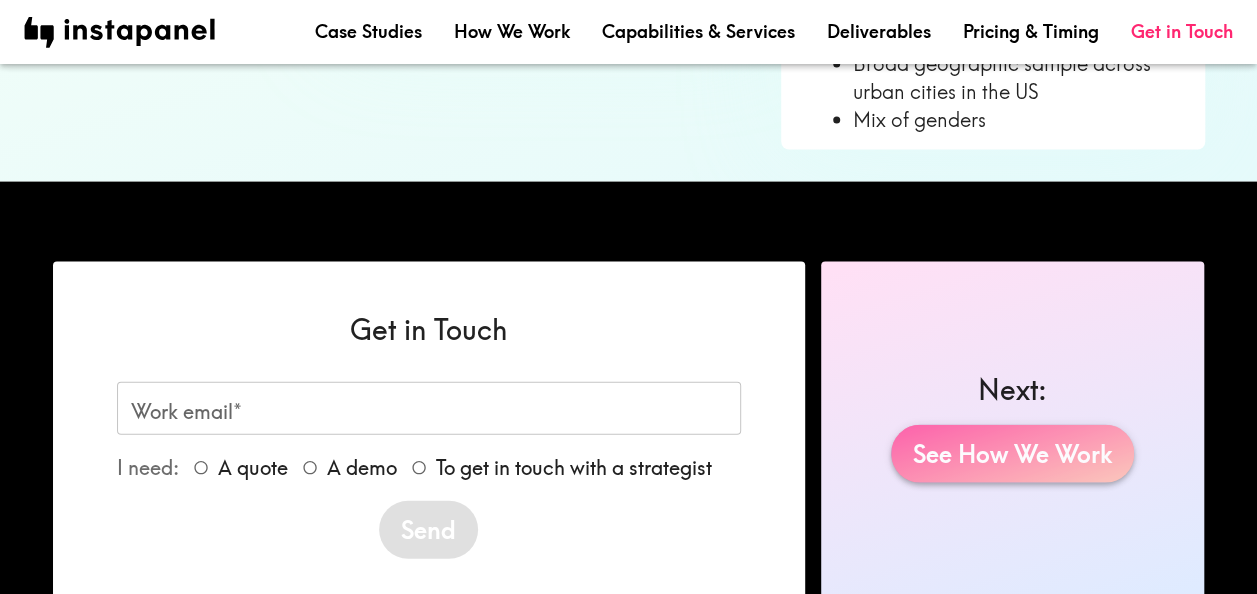 click on "See How We Work" at bounding box center [1012, 454] 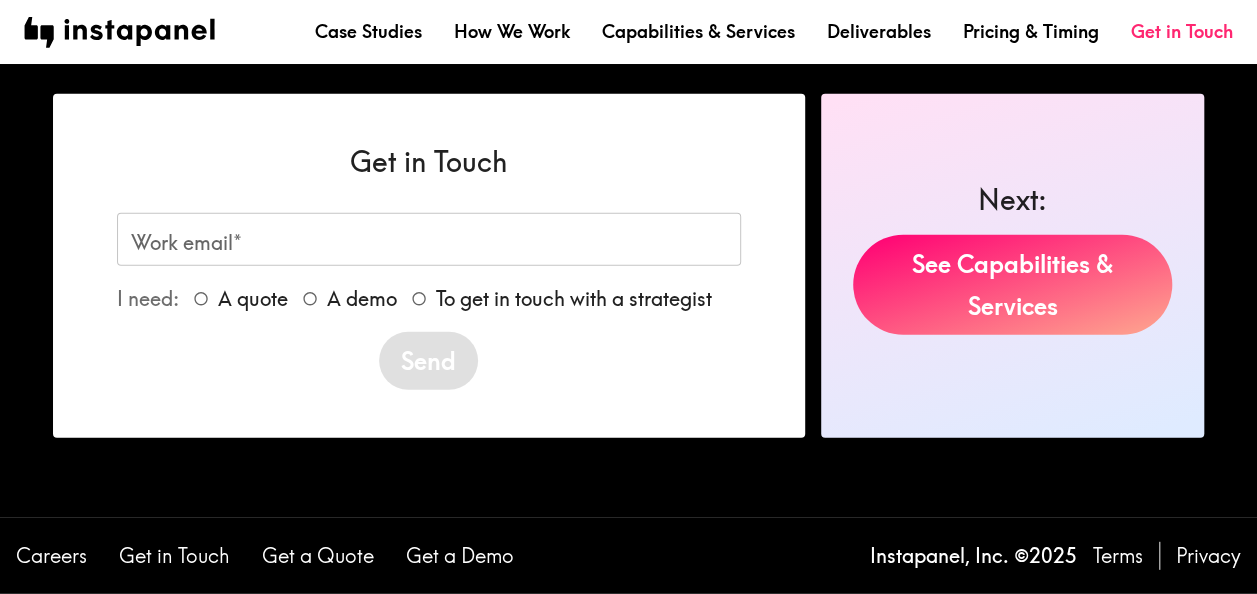 scroll, scrollTop: 2532, scrollLeft: 0, axis: vertical 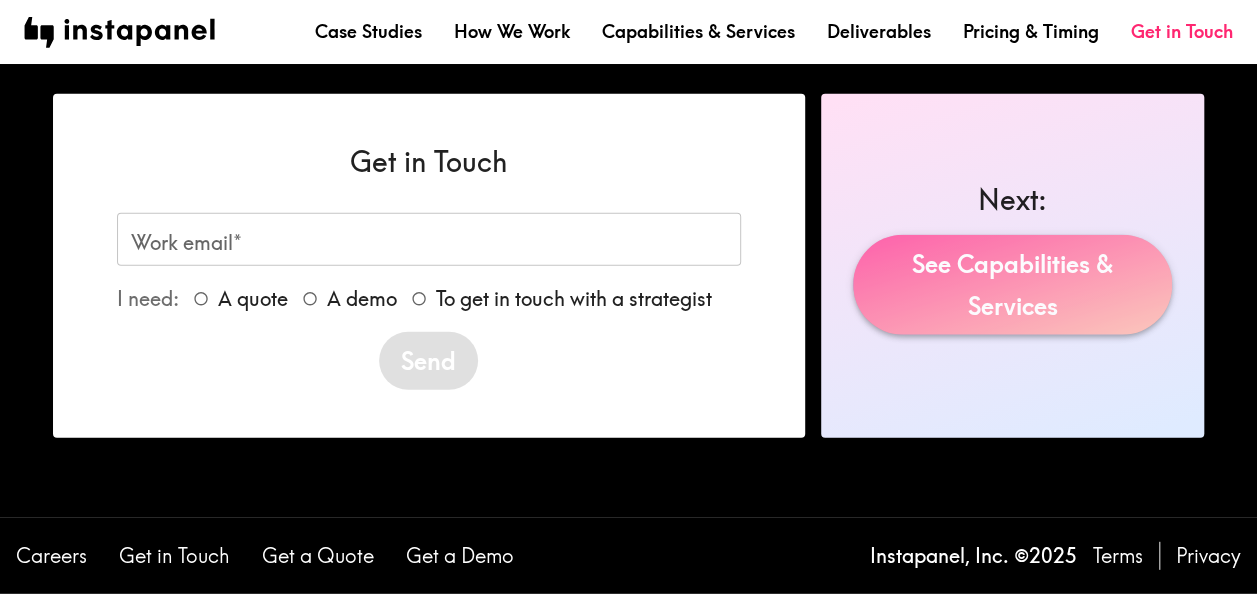 click on "See Capabilities & Services" at bounding box center [1013, 285] 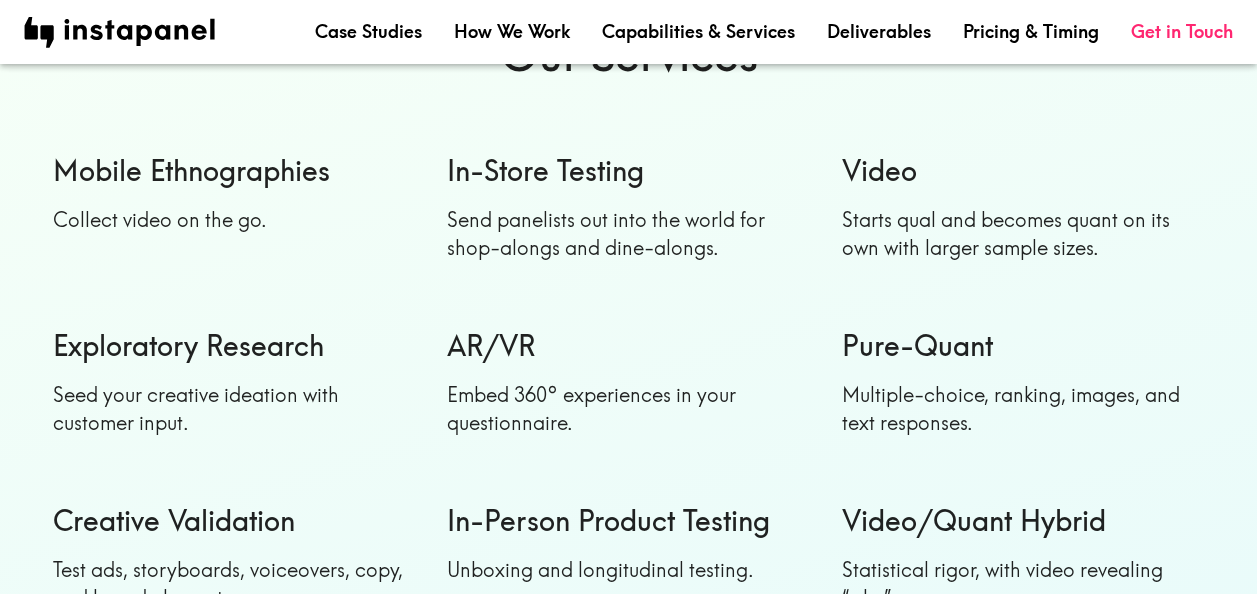 scroll, scrollTop: 1779, scrollLeft: 0, axis: vertical 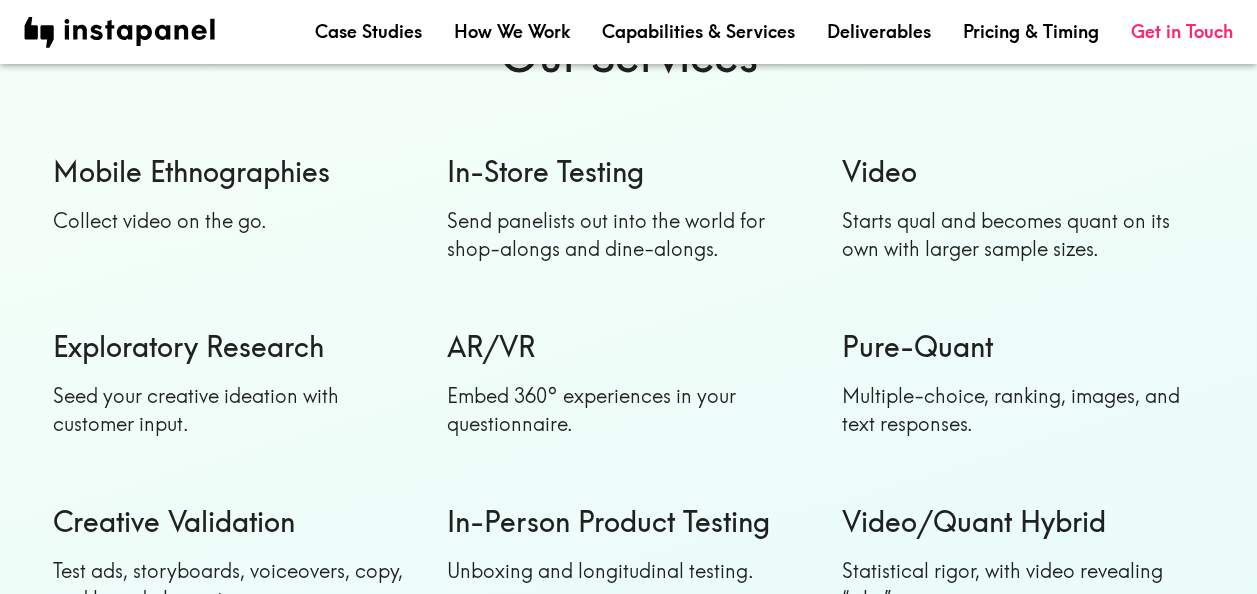 click on "Embed 360° experiences in your questionnaire." at bounding box center (628, 409) 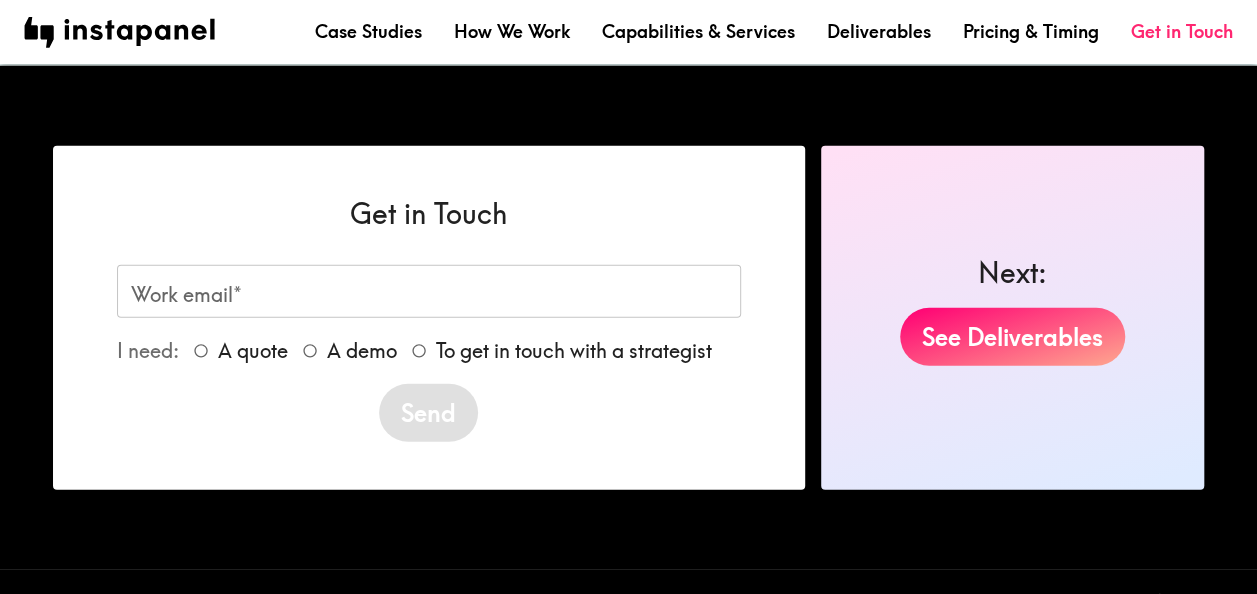 scroll, scrollTop: 2720, scrollLeft: 0, axis: vertical 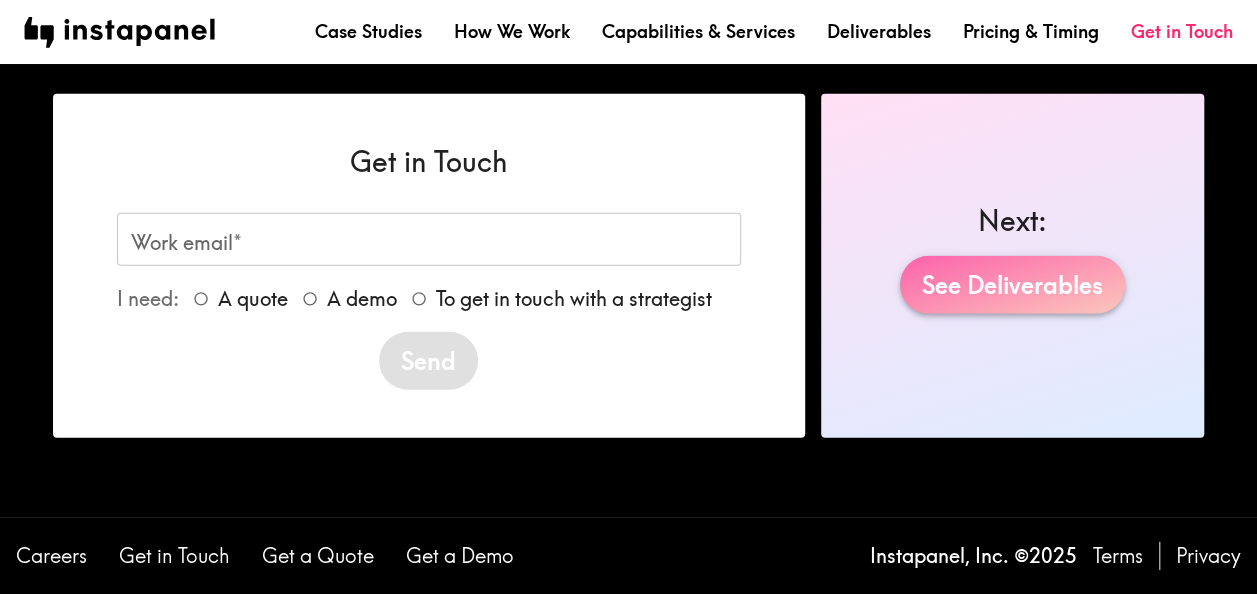 click on "See Deliverables" at bounding box center [1012, 285] 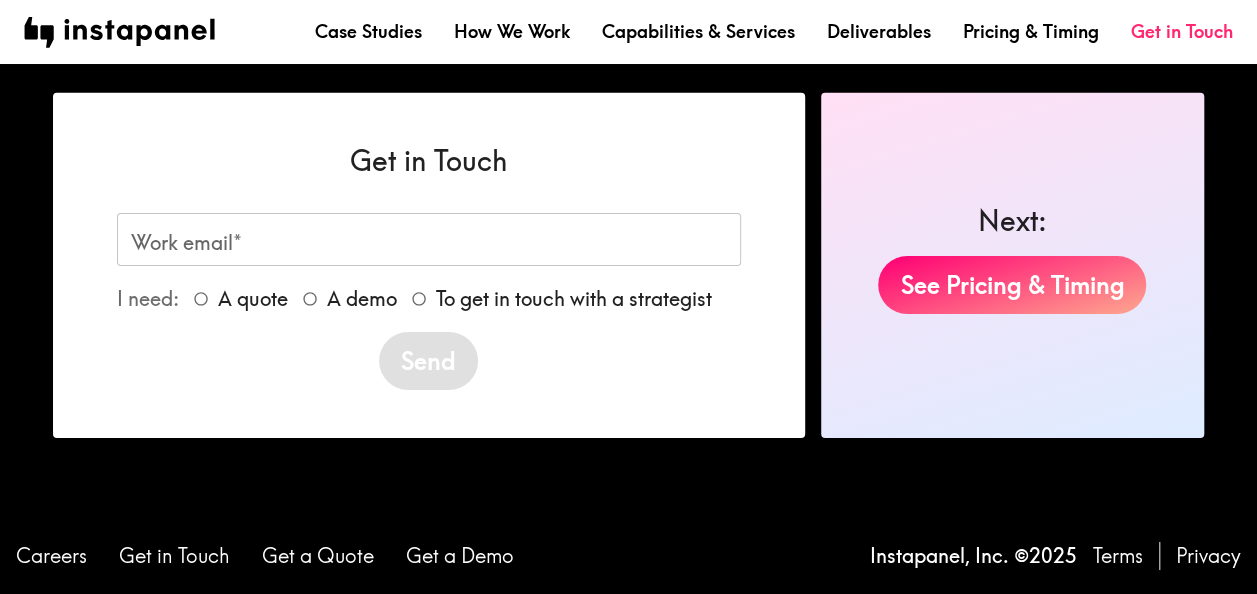 scroll, scrollTop: 3241, scrollLeft: 0, axis: vertical 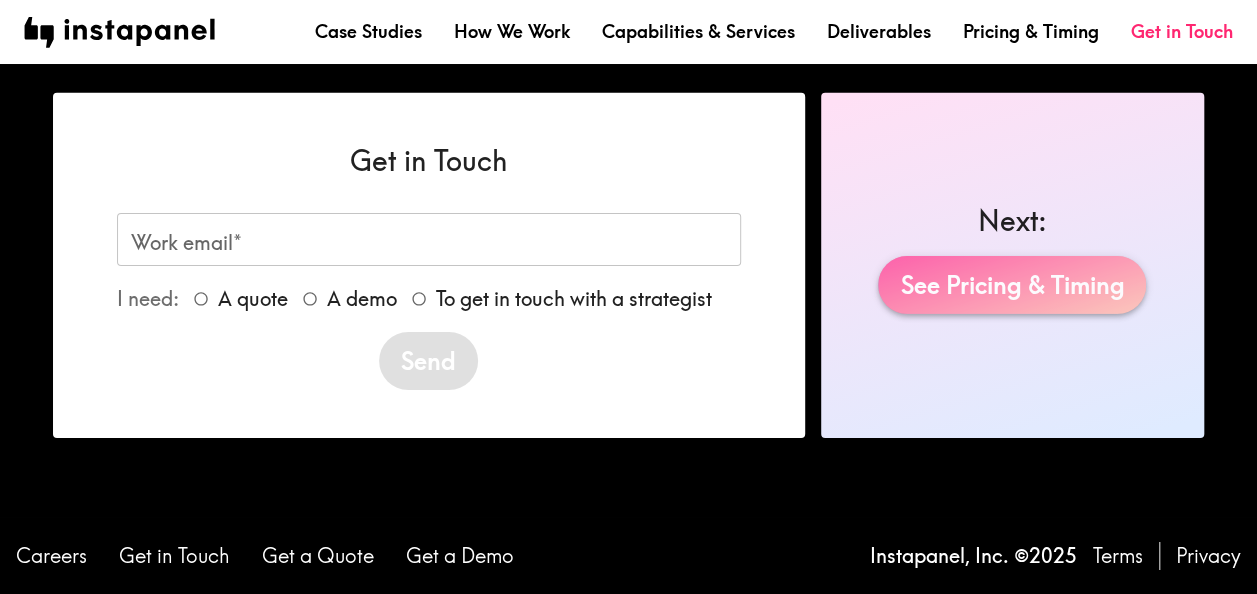 click on "See Pricing & Timing" at bounding box center [1012, 285] 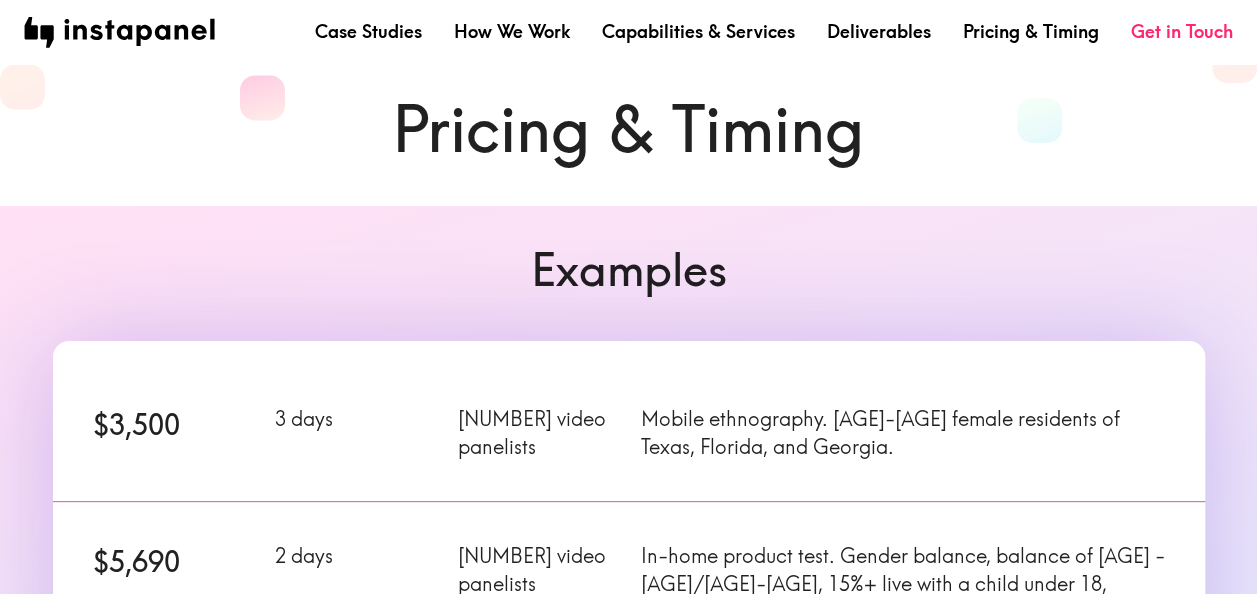 scroll, scrollTop: 0, scrollLeft: 0, axis: both 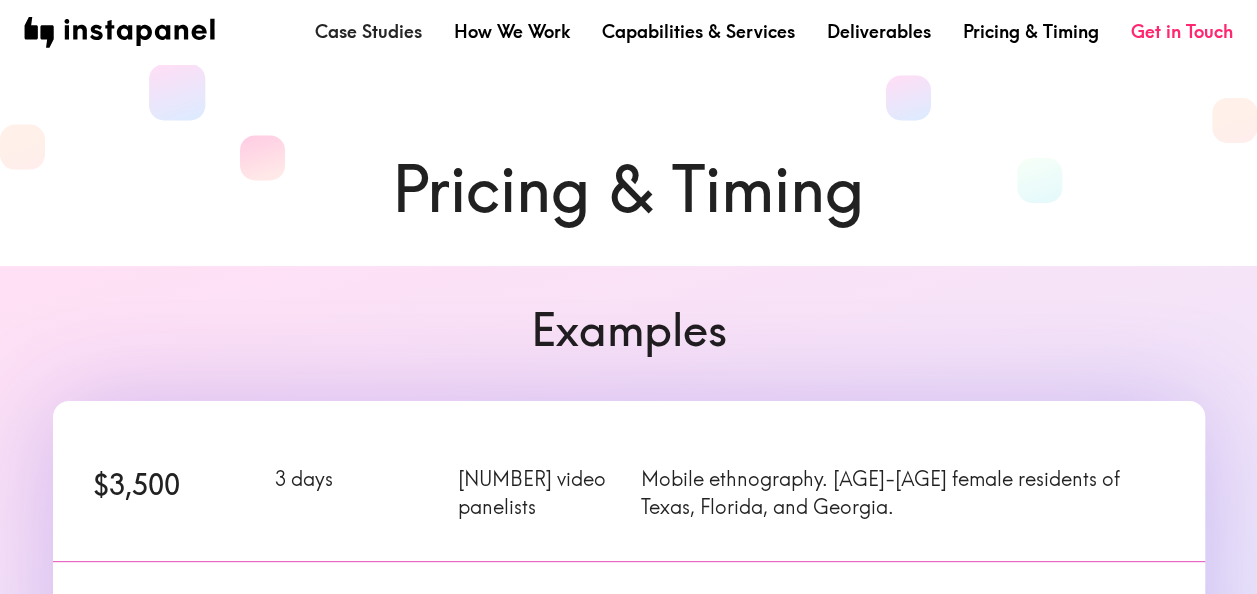 click on "Case Studies" at bounding box center [368, 31] 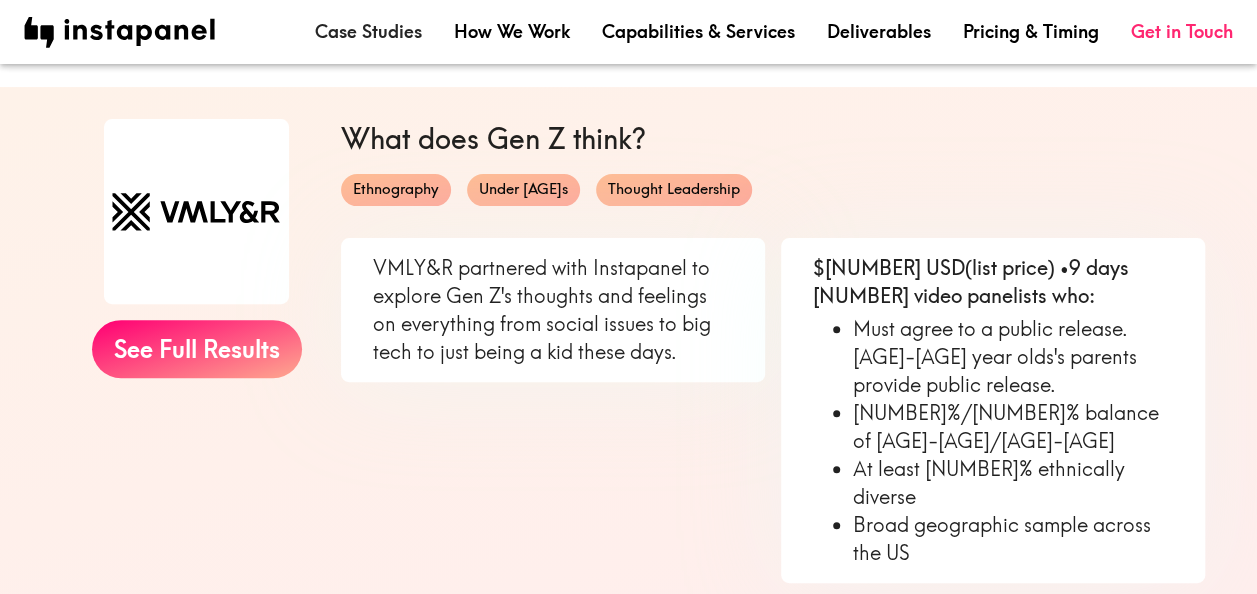 scroll, scrollTop: 180, scrollLeft: 0, axis: vertical 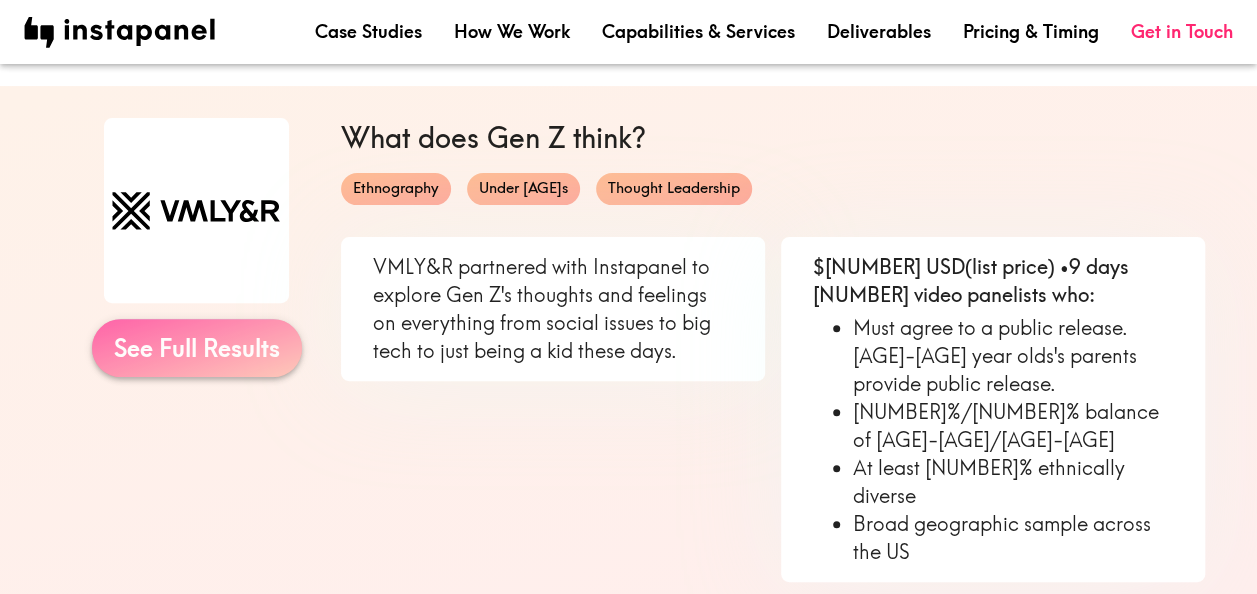 click on "See Full Results" at bounding box center [197, 348] 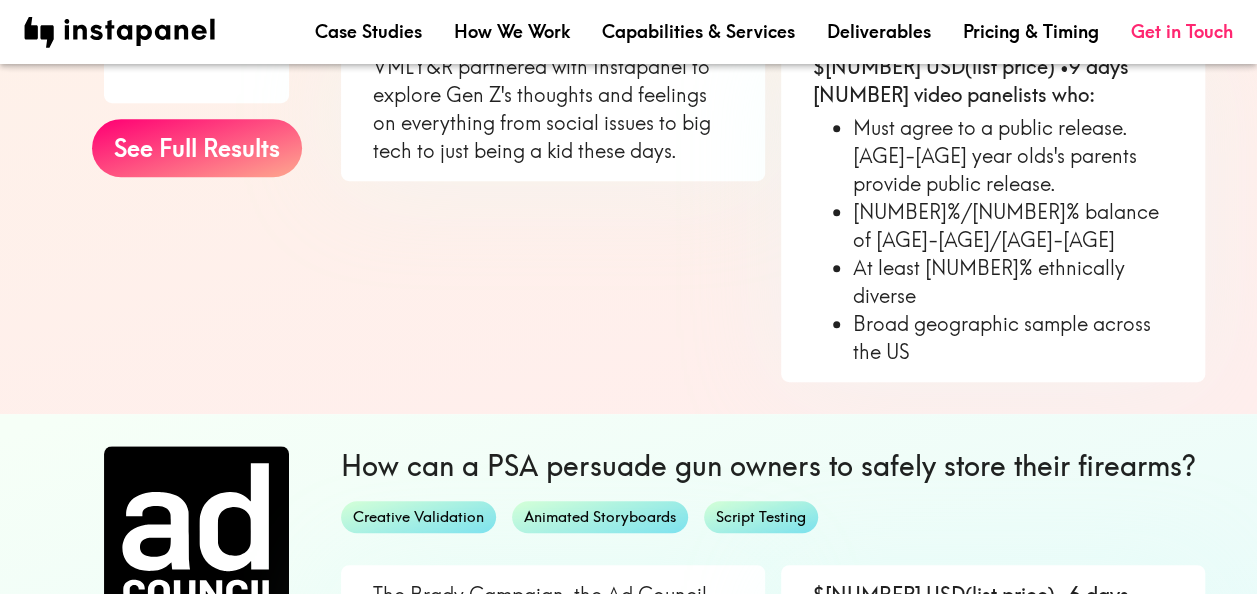 scroll, scrollTop: 658, scrollLeft: 0, axis: vertical 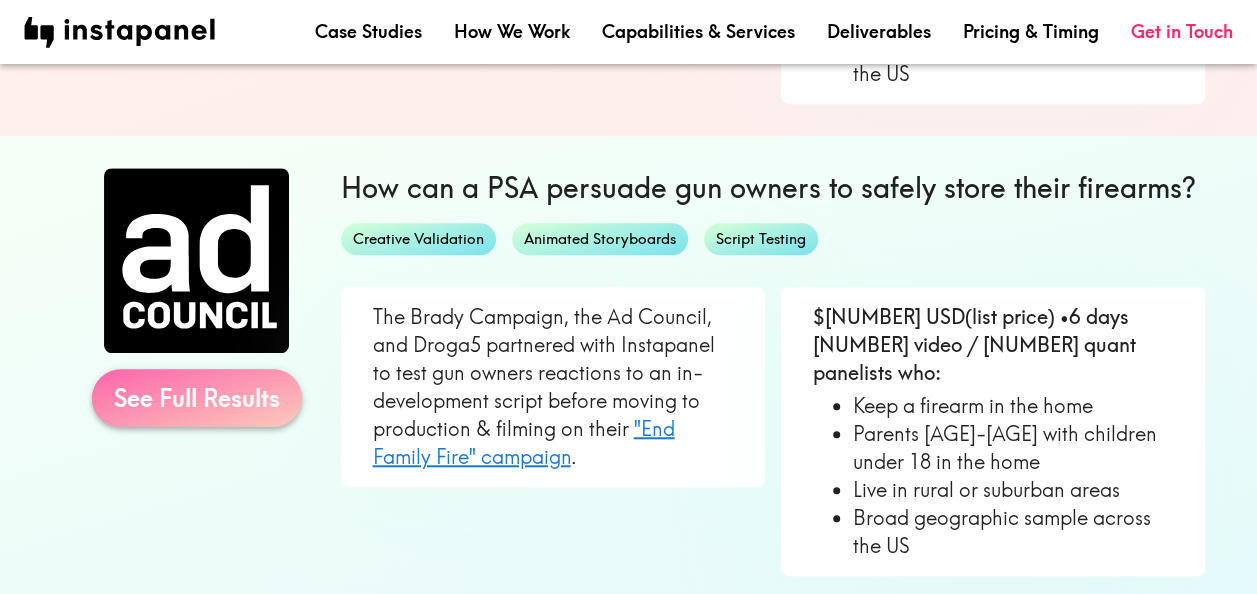 click on "See Full Results" at bounding box center (197, 398) 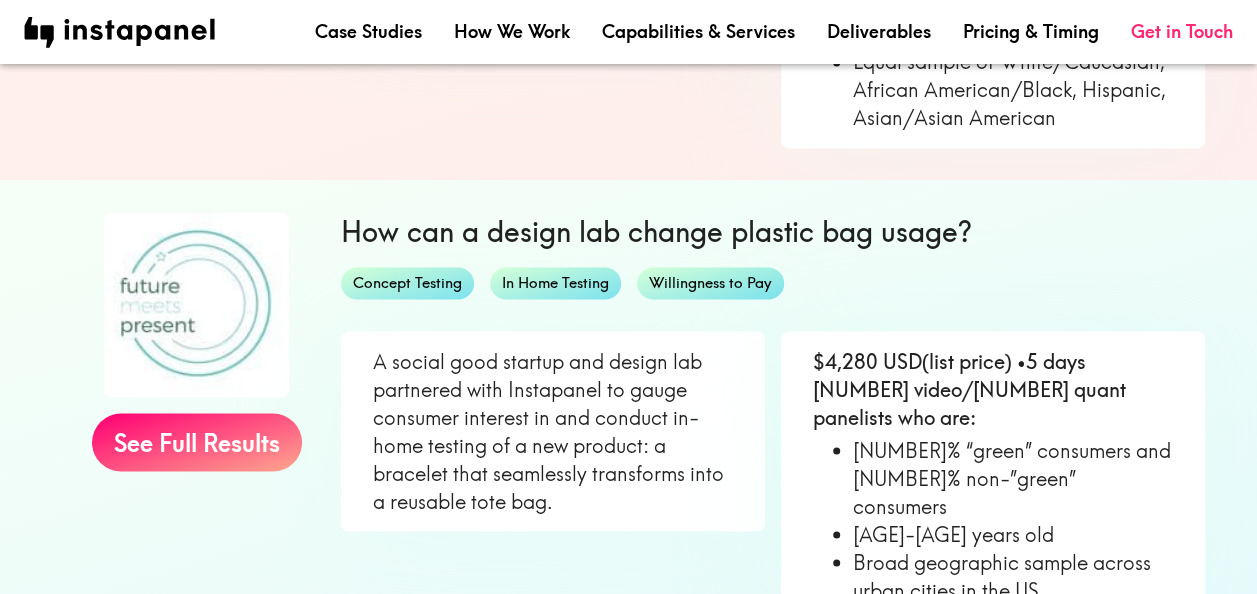 scroll, scrollTop: 1584, scrollLeft: 0, axis: vertical 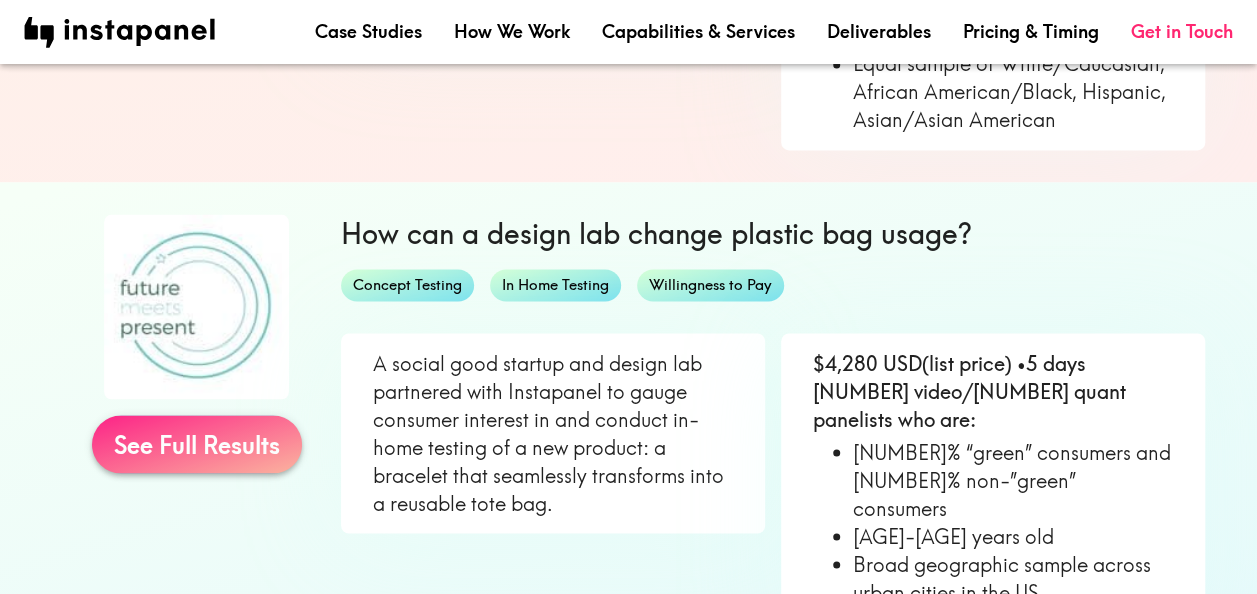 click on "See Full Results" at bounding box center (197, 444) 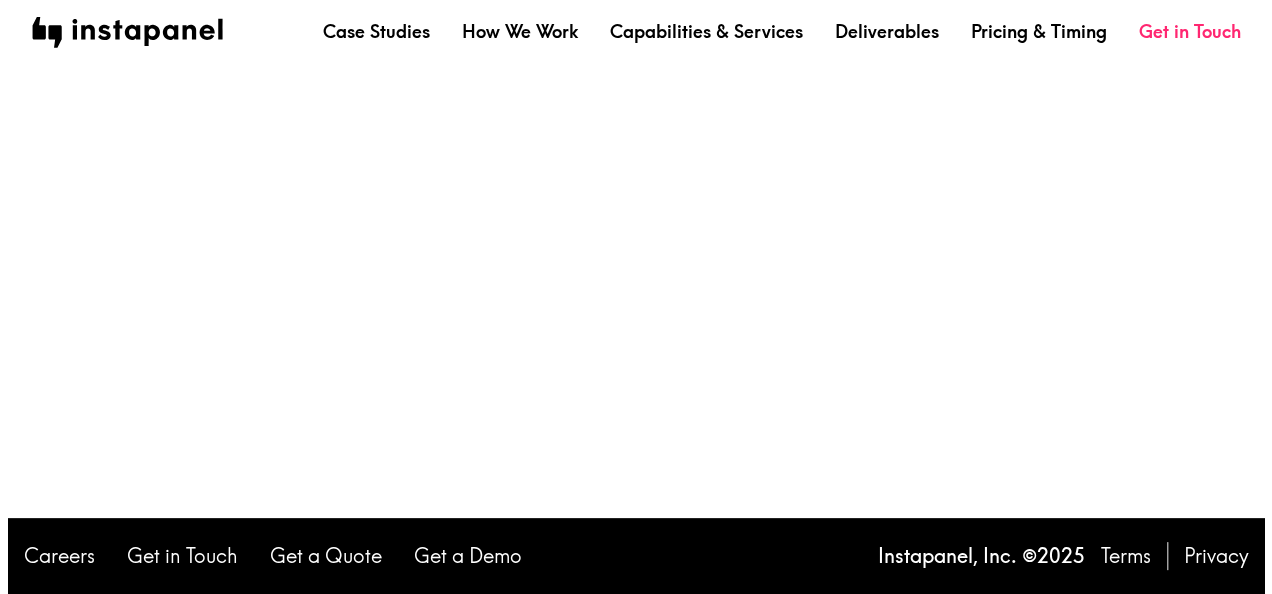scroll, scrollTop: 0, scrollLeft: 0, axis: both 